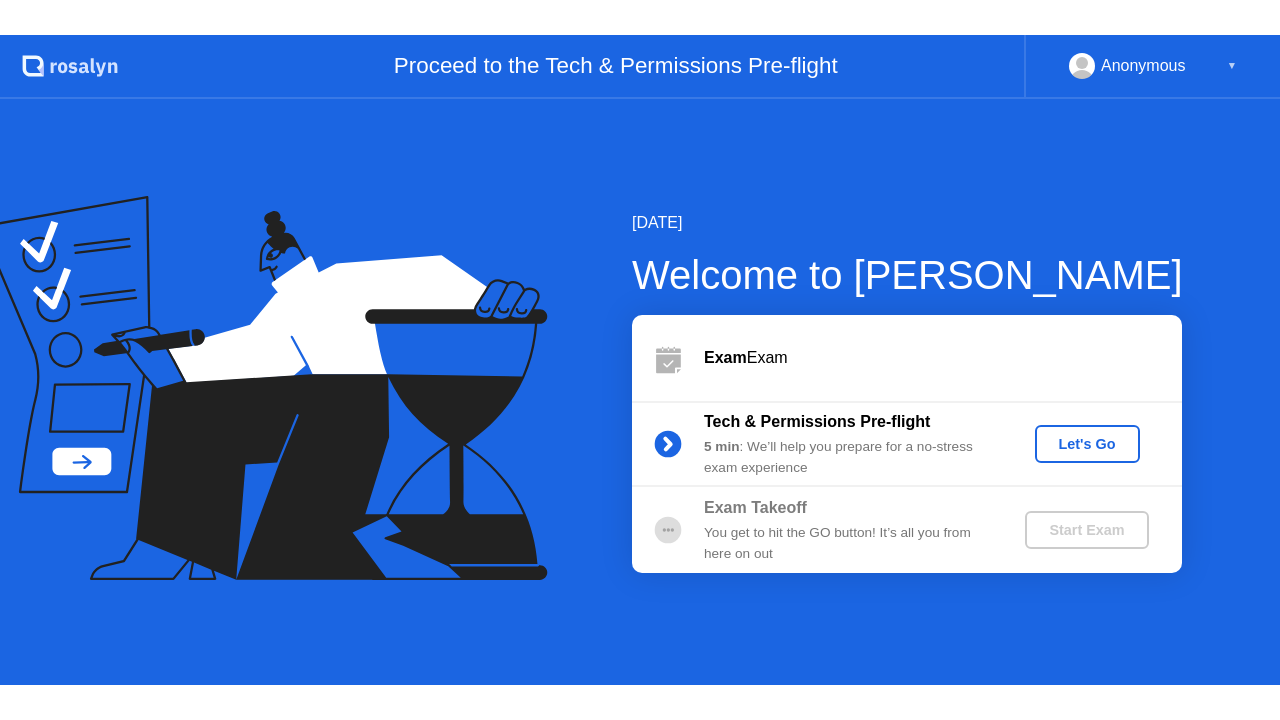 scroll, scrollTop: 0, scrollLeft: 0, axis: both 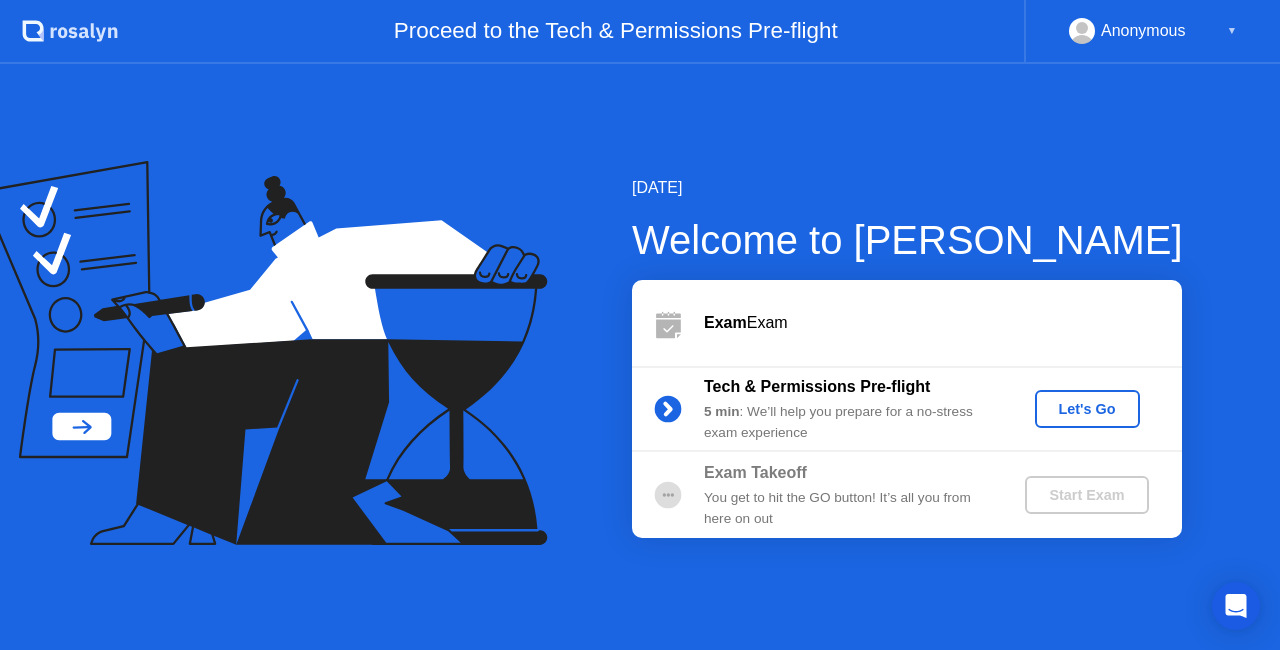 click on "Let's Go" 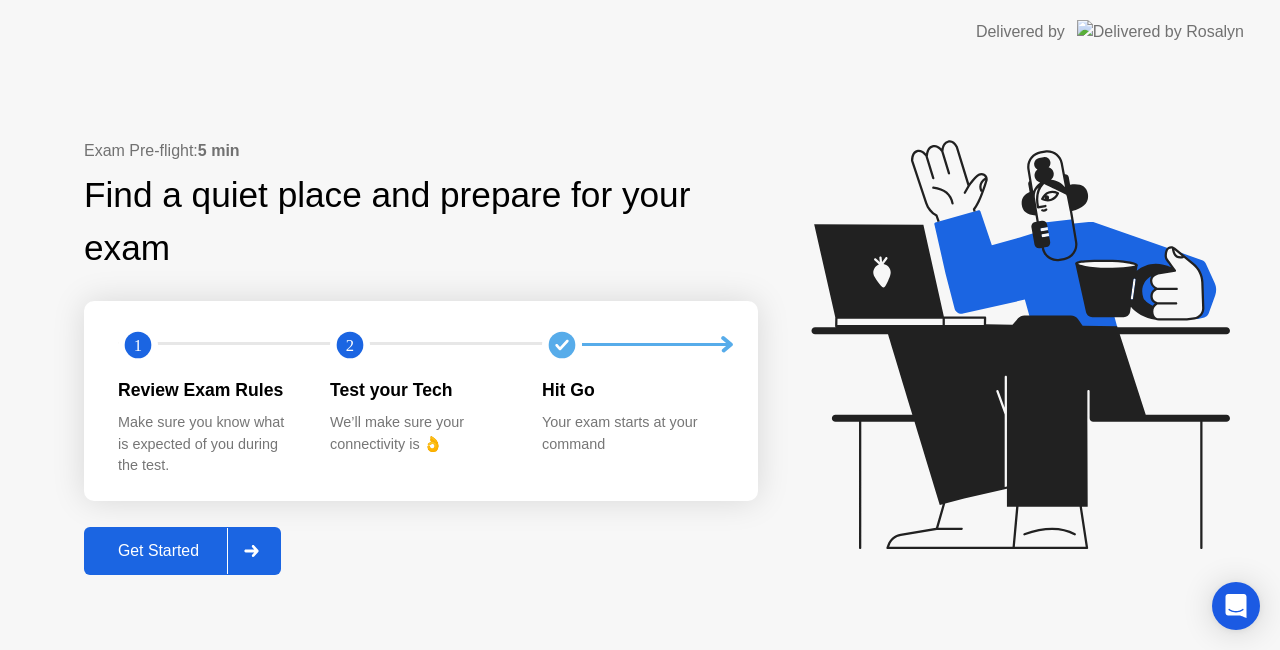 click on "Get Started" 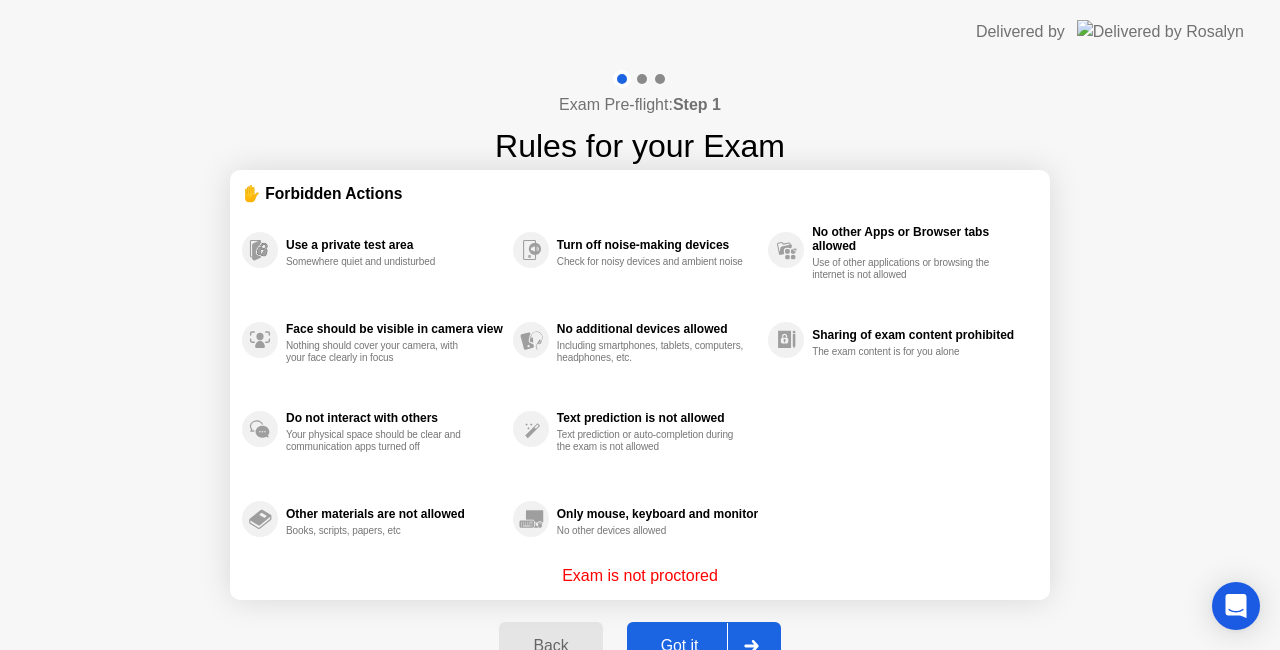click on "Got it" 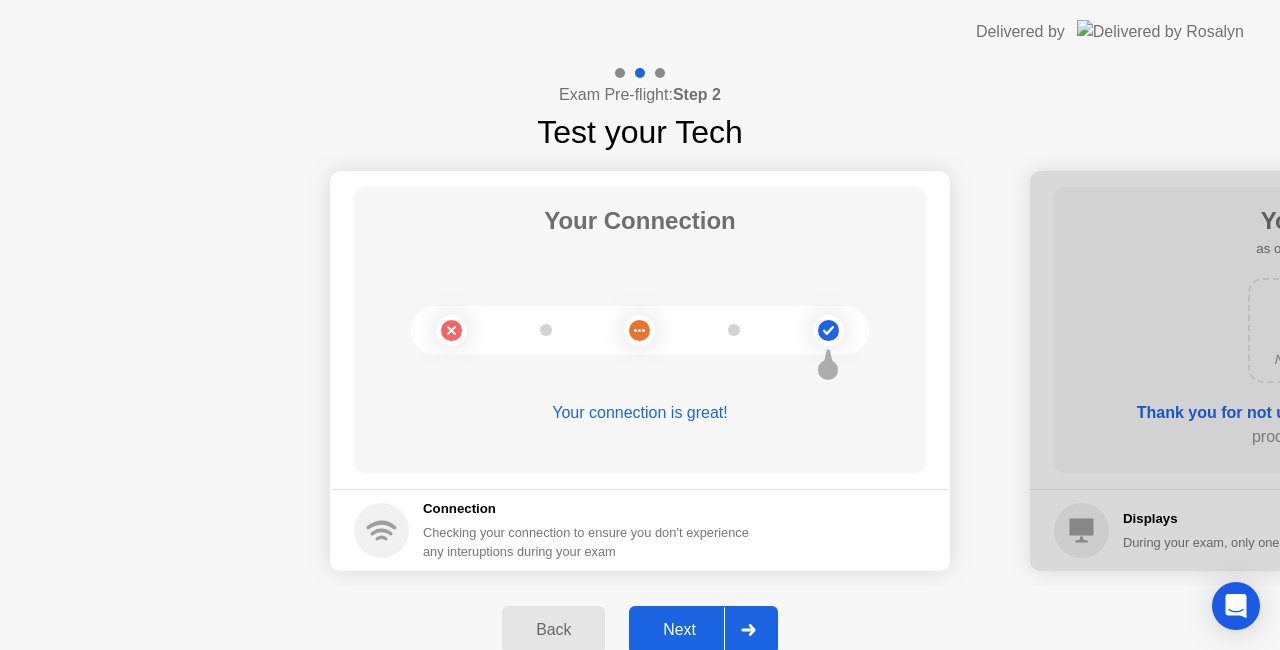 click on "Next" 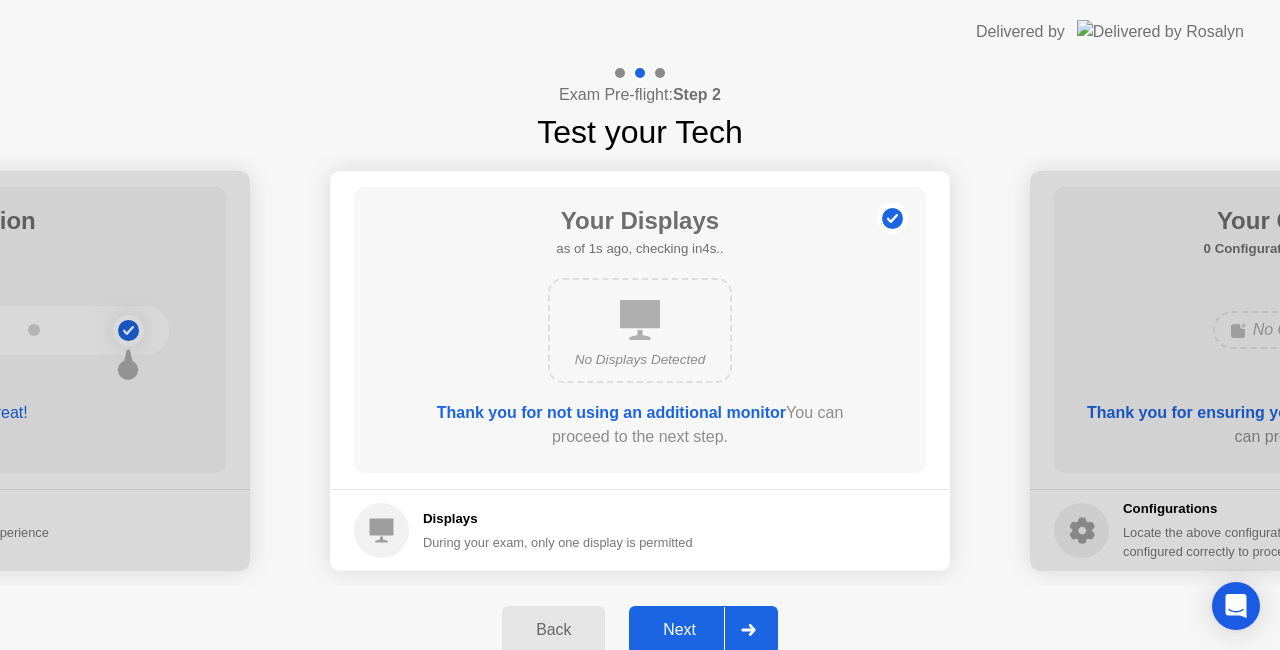 click on "Next" 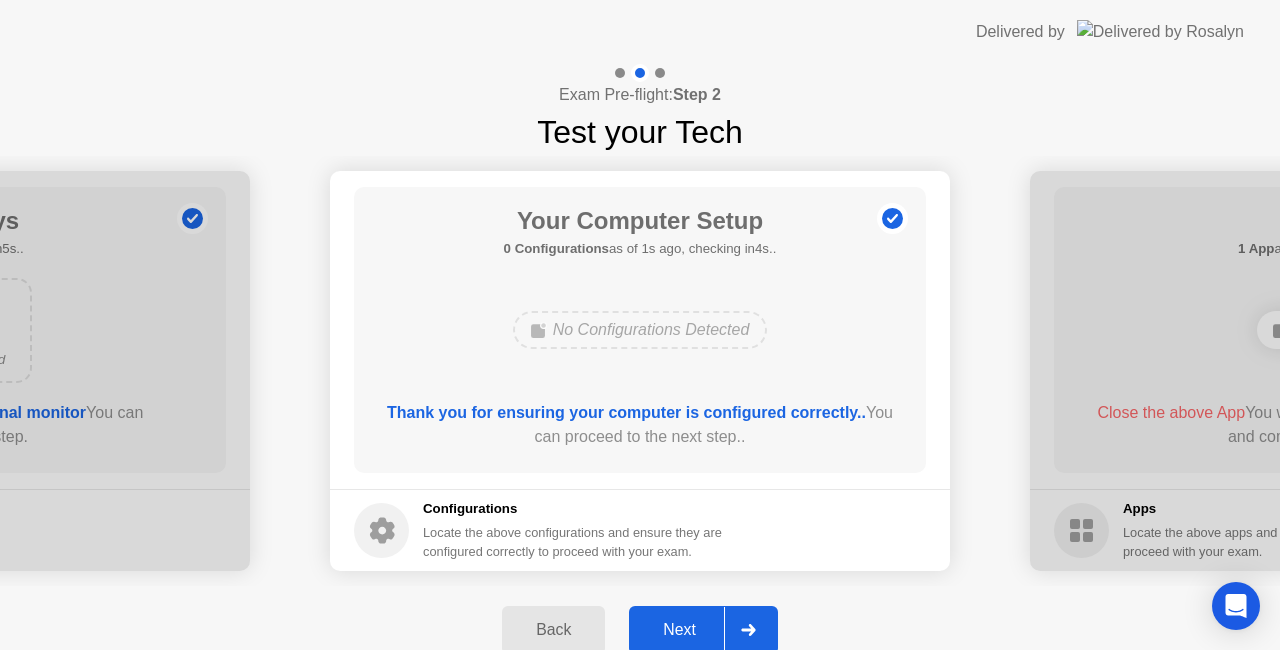 click on "Next" 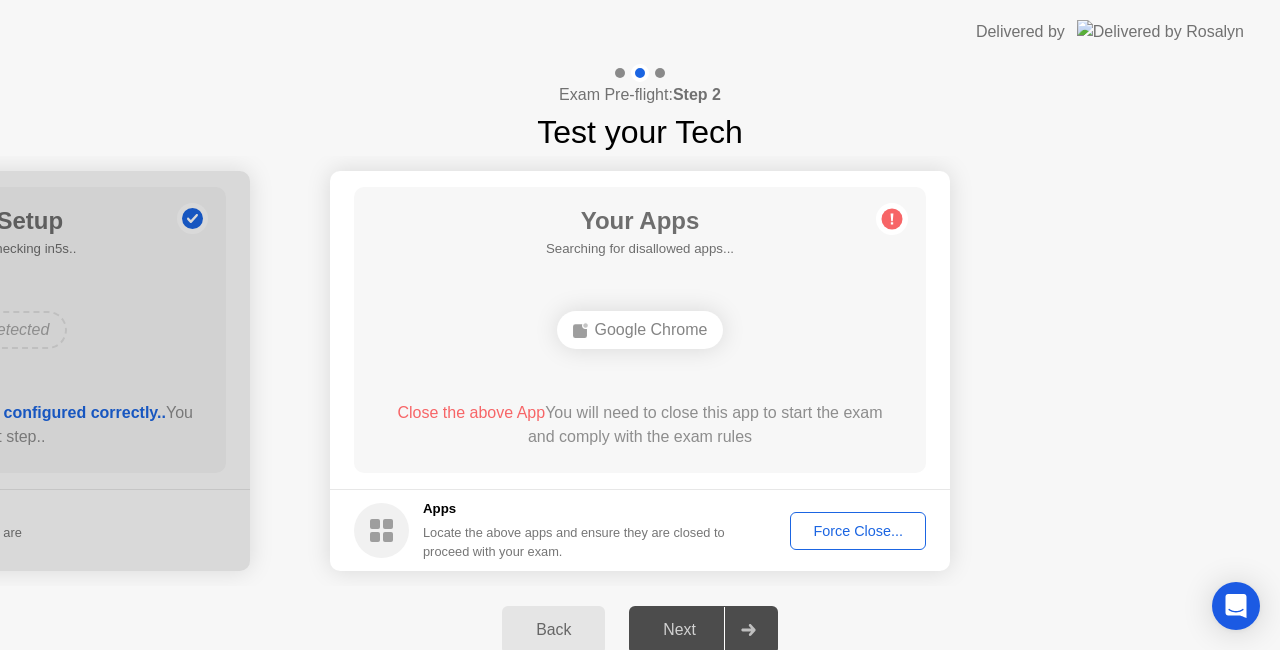 click on "Force Close..." 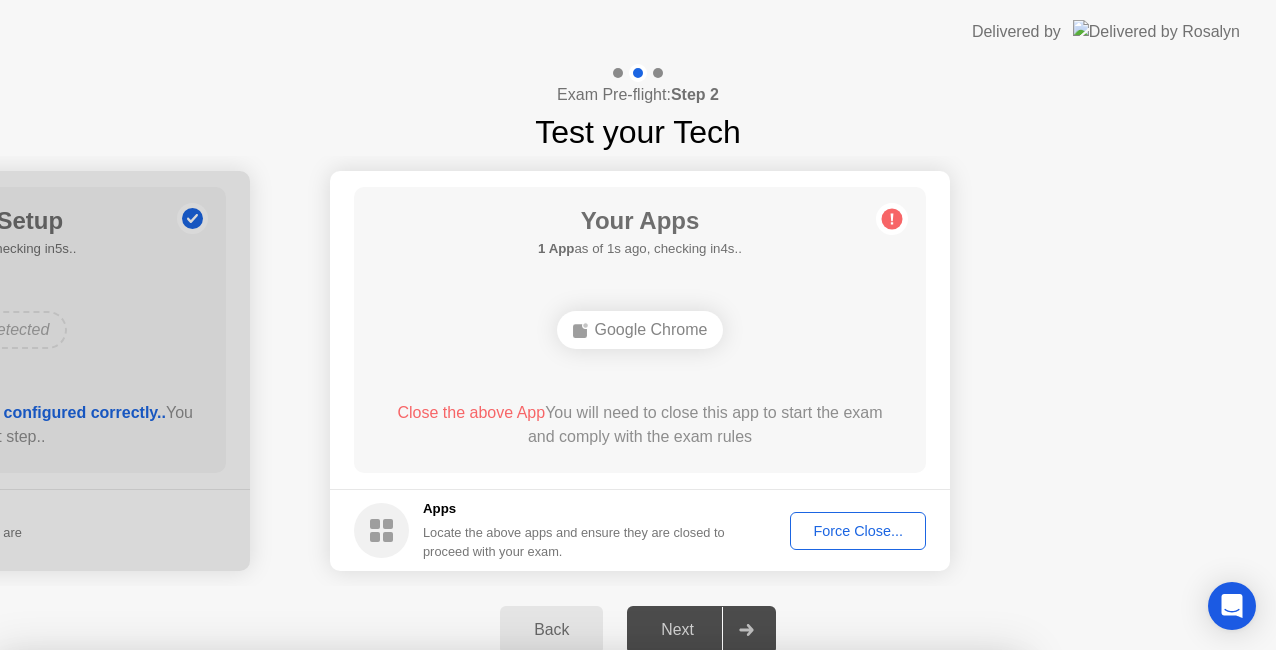 click on "Confirm" at bounding box center (577, 926) 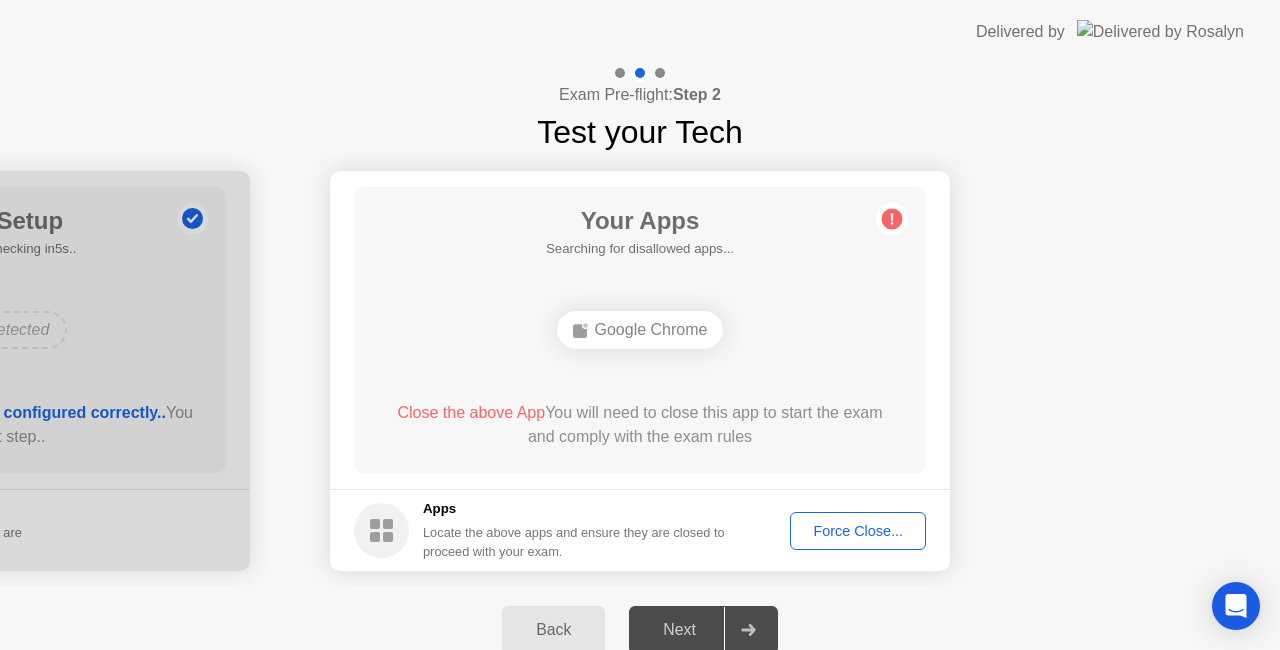 click on "Force Close..." 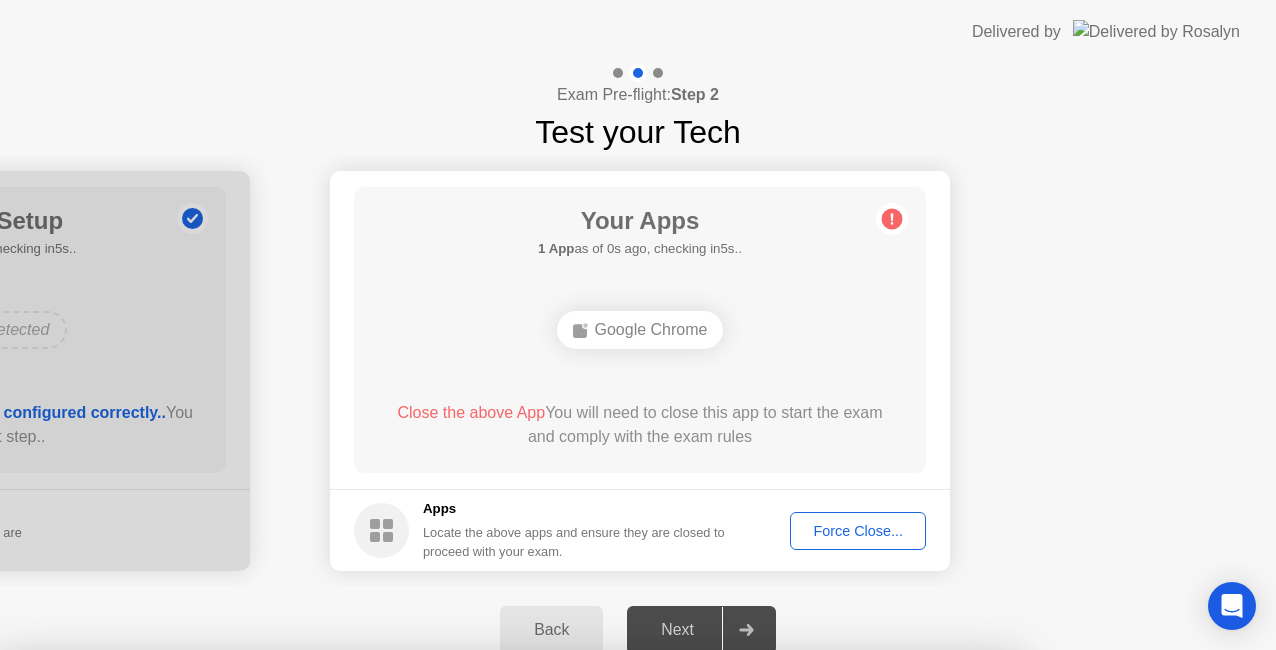 click on "Confirm" at bounding box center (577, 926) 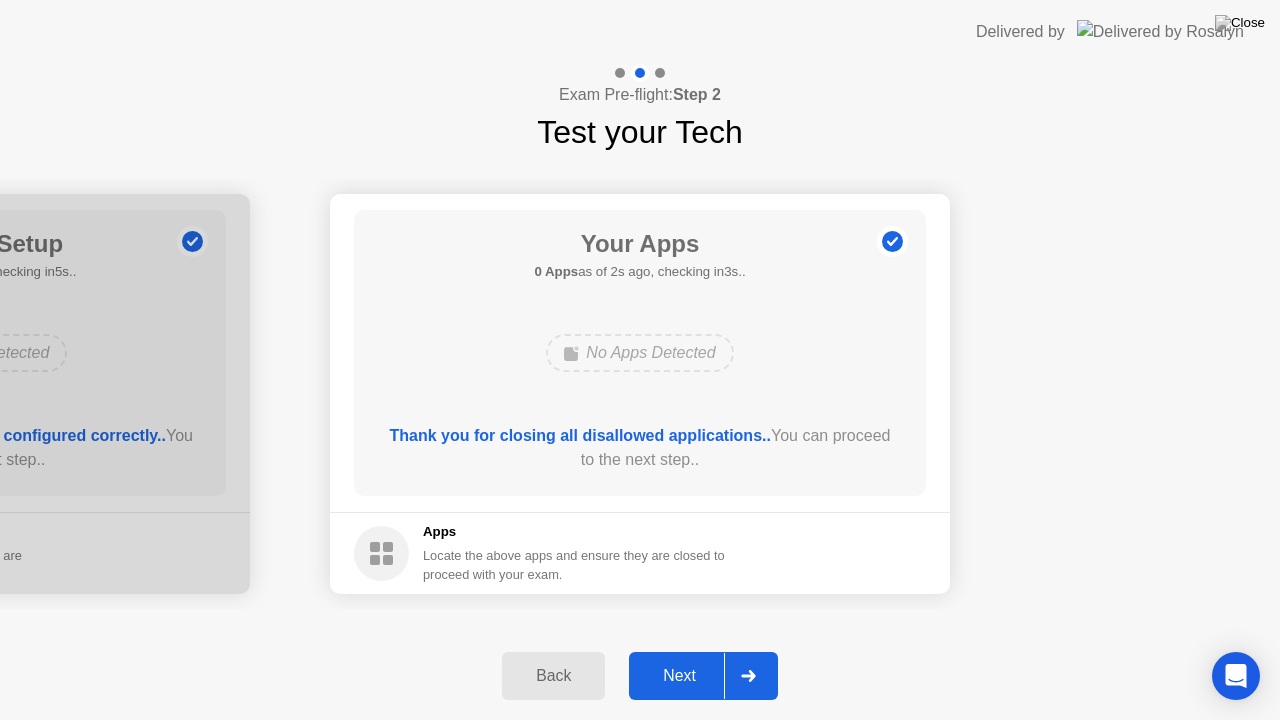 click on "Next" 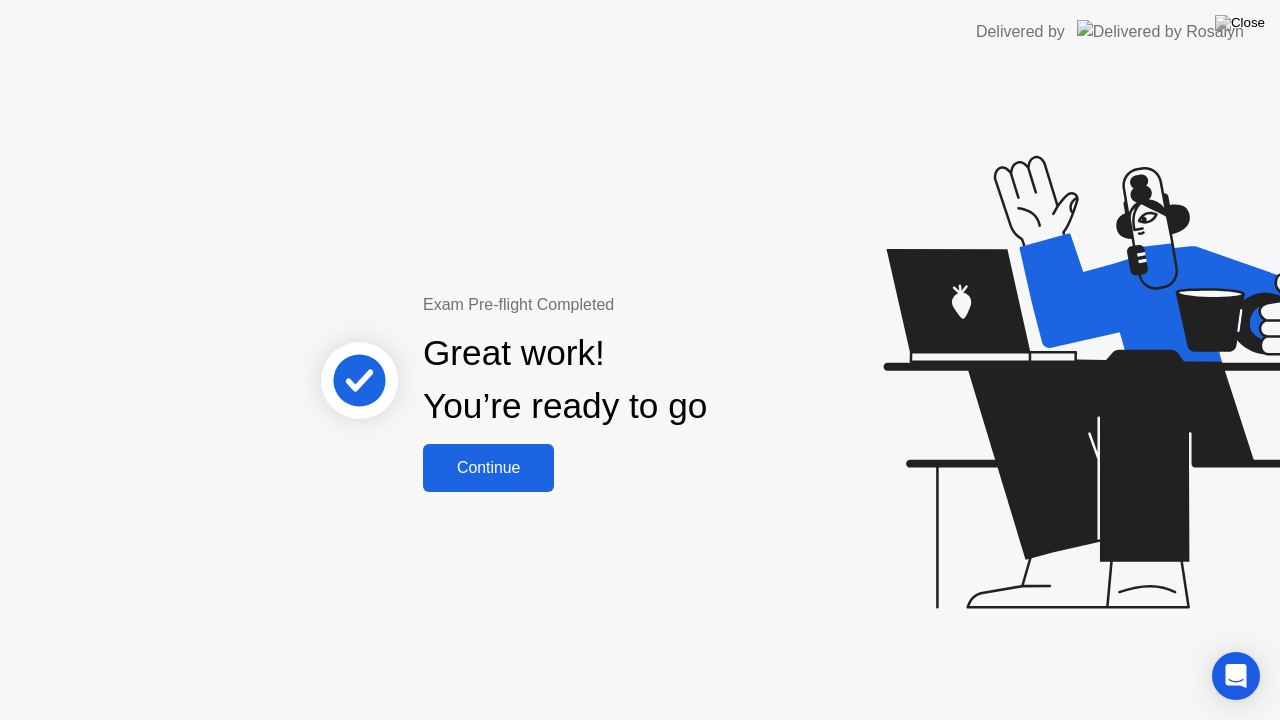 click on "Continue" 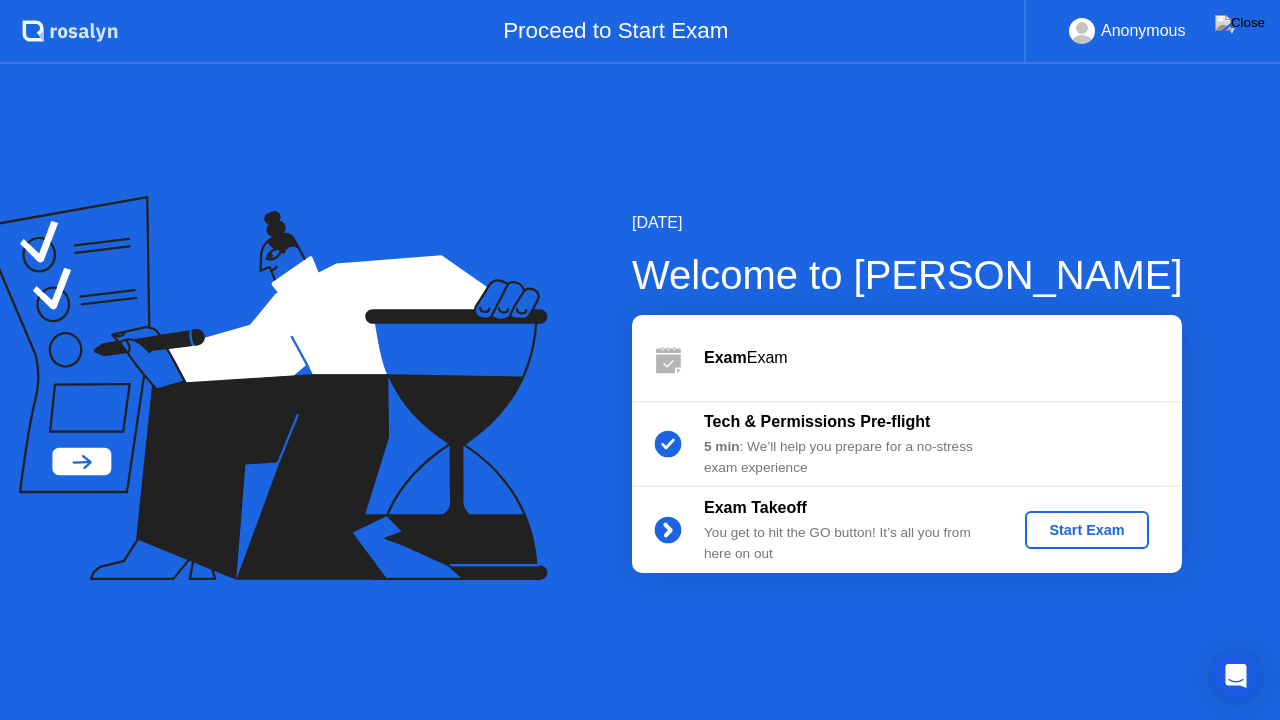 click on "Start Exam" 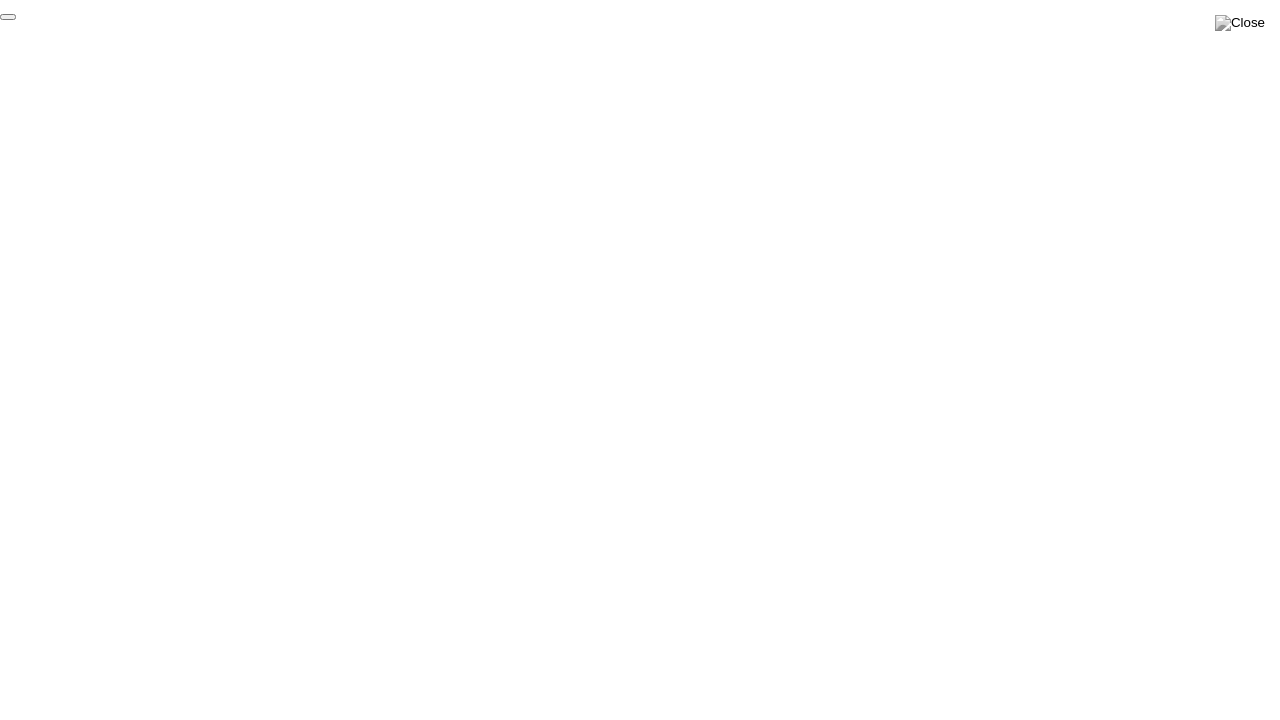 click on "End Proctoring Session" 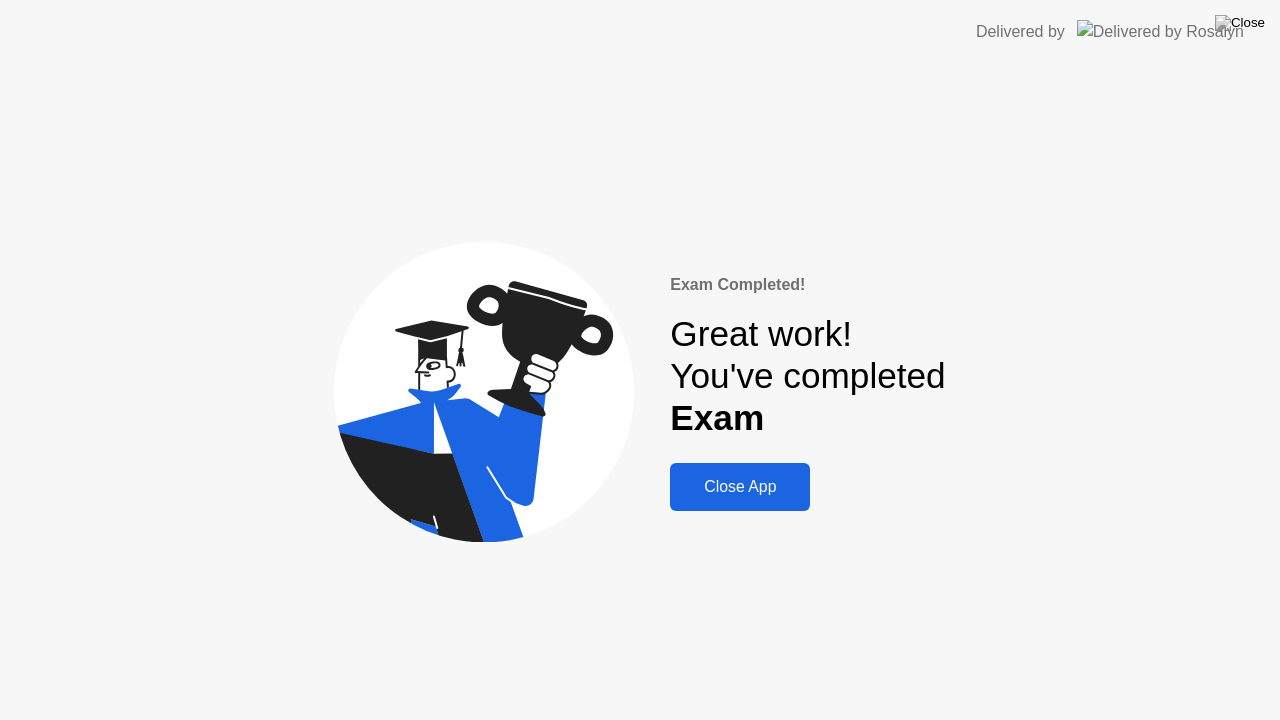 click on "Close App" 